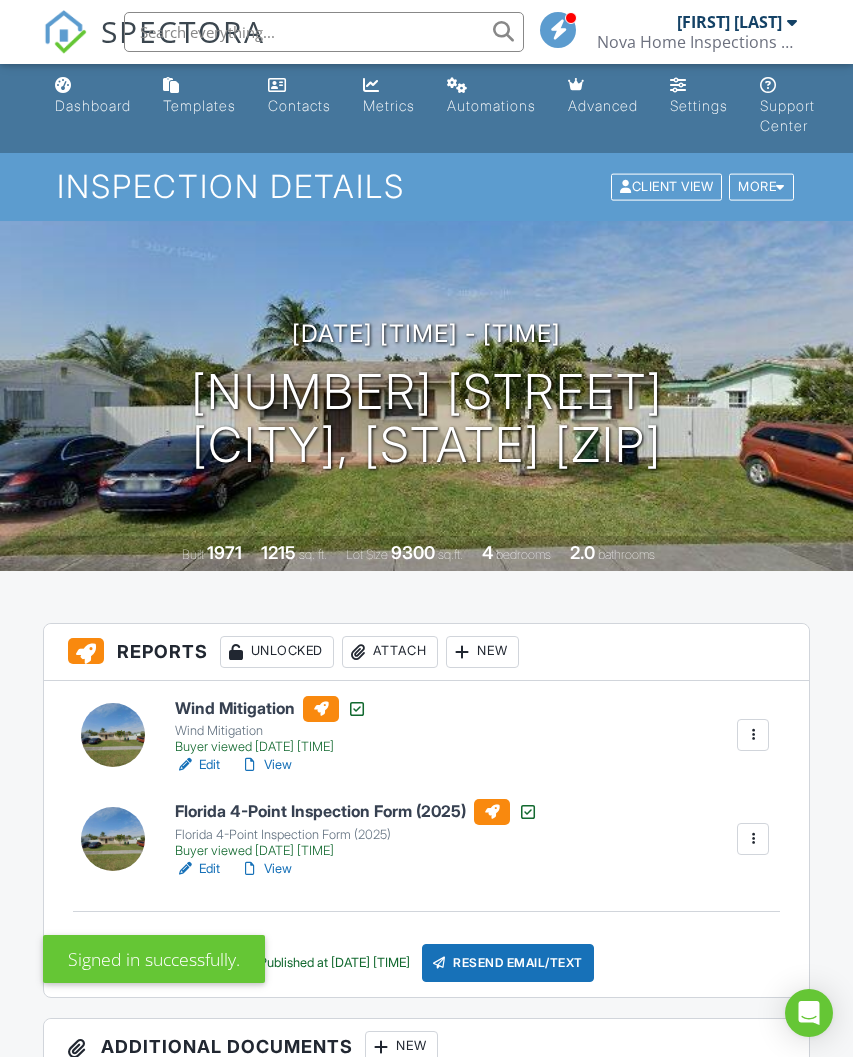 scroll, scrollTop: 0, scrollLeft: 0, axis: both 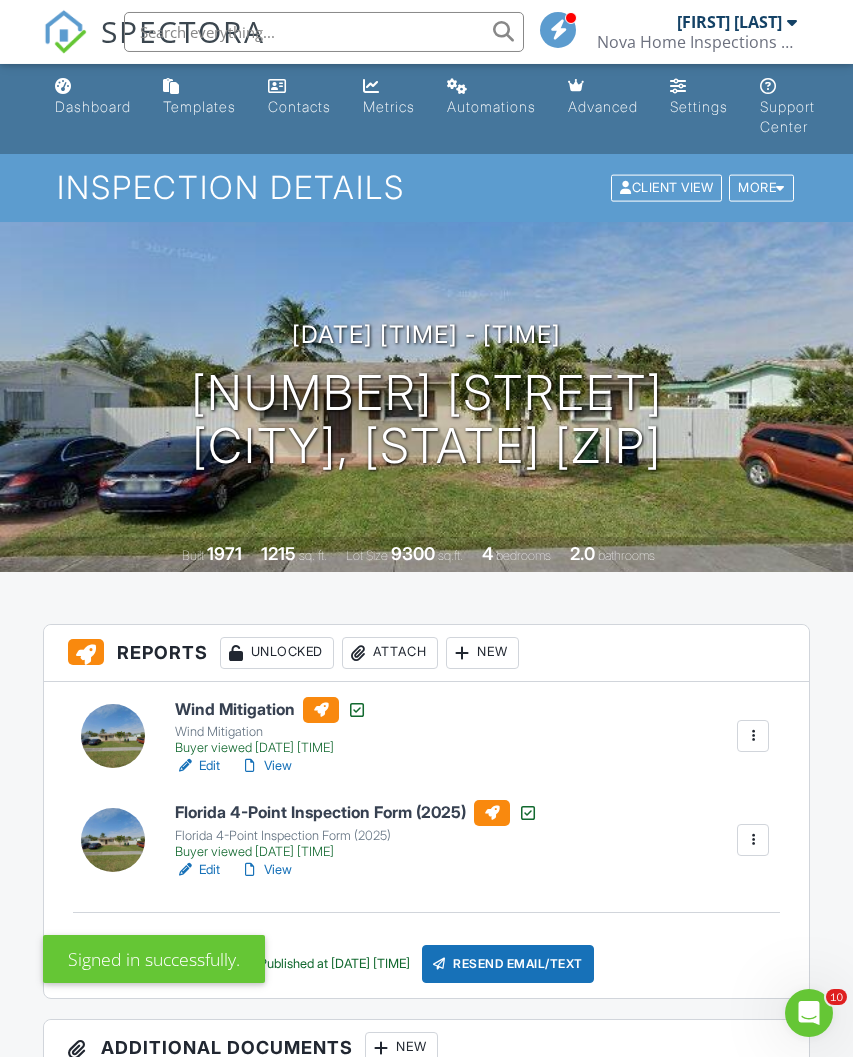 click on "Dashboard" at bounding box center [93, 97] 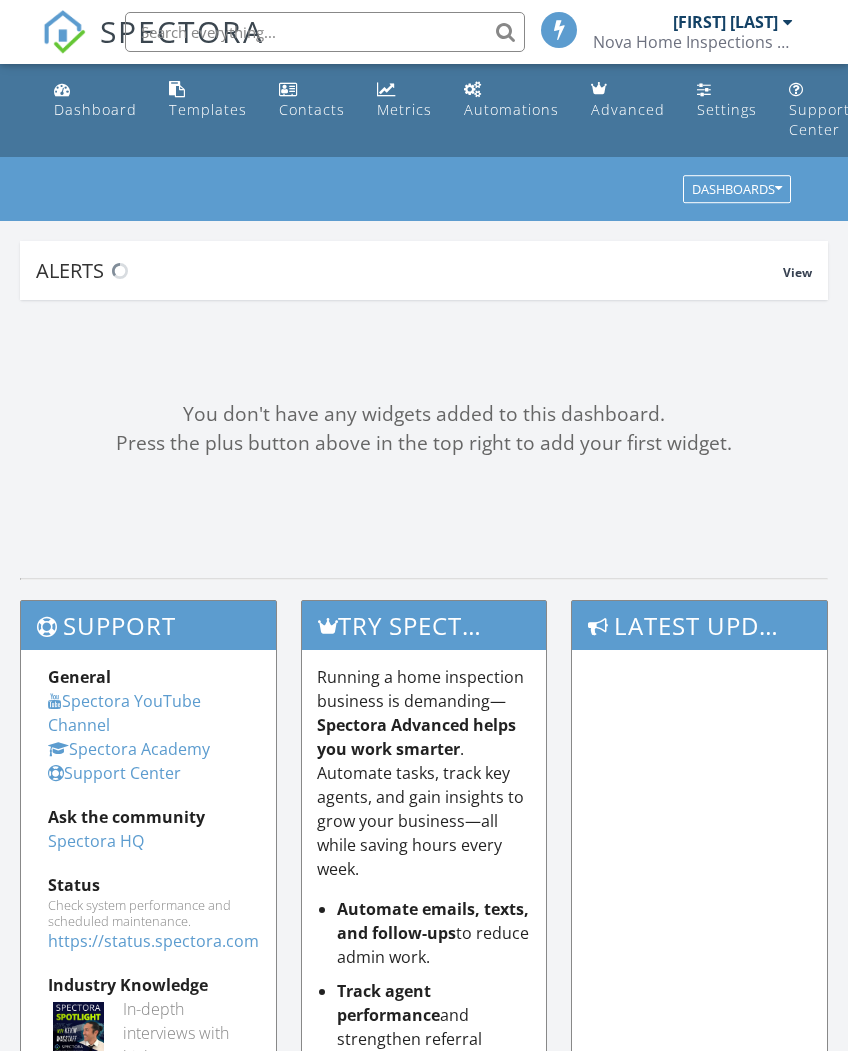 scroll, scrollTop: 0, scrollLeft: 0, axis: both 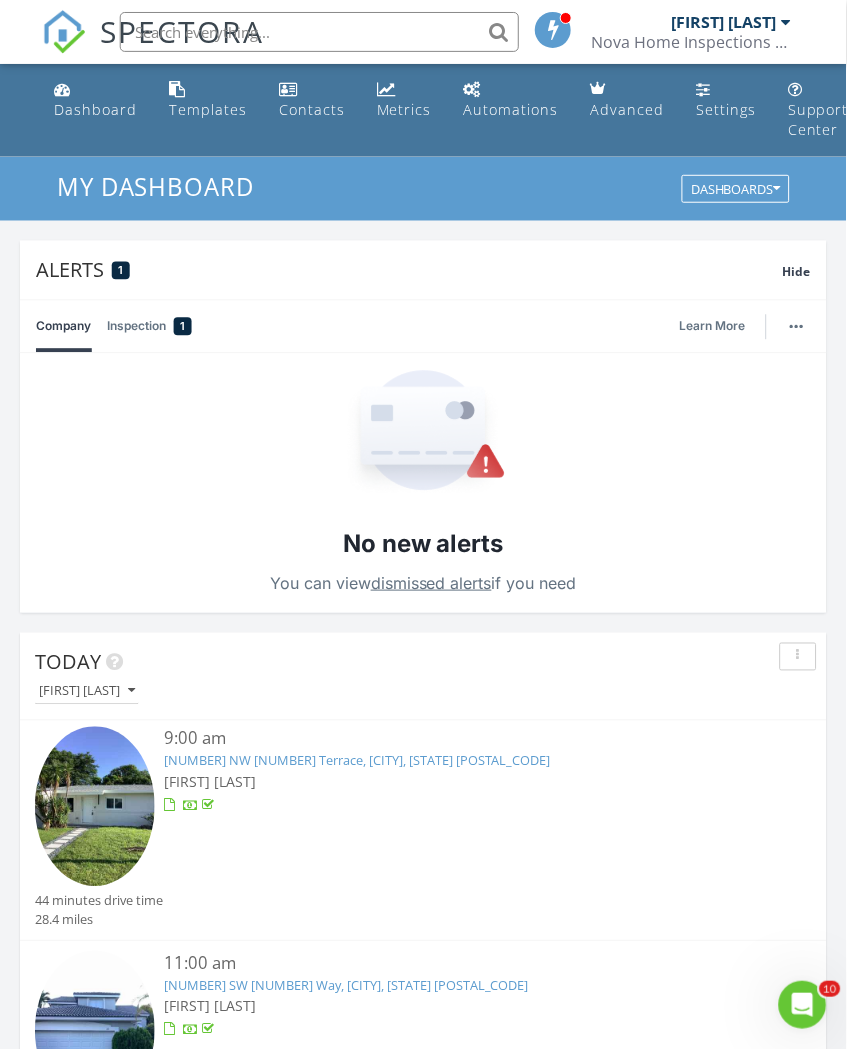 click on "[FIRST] [LAST]" at bounding box center (87, 693) 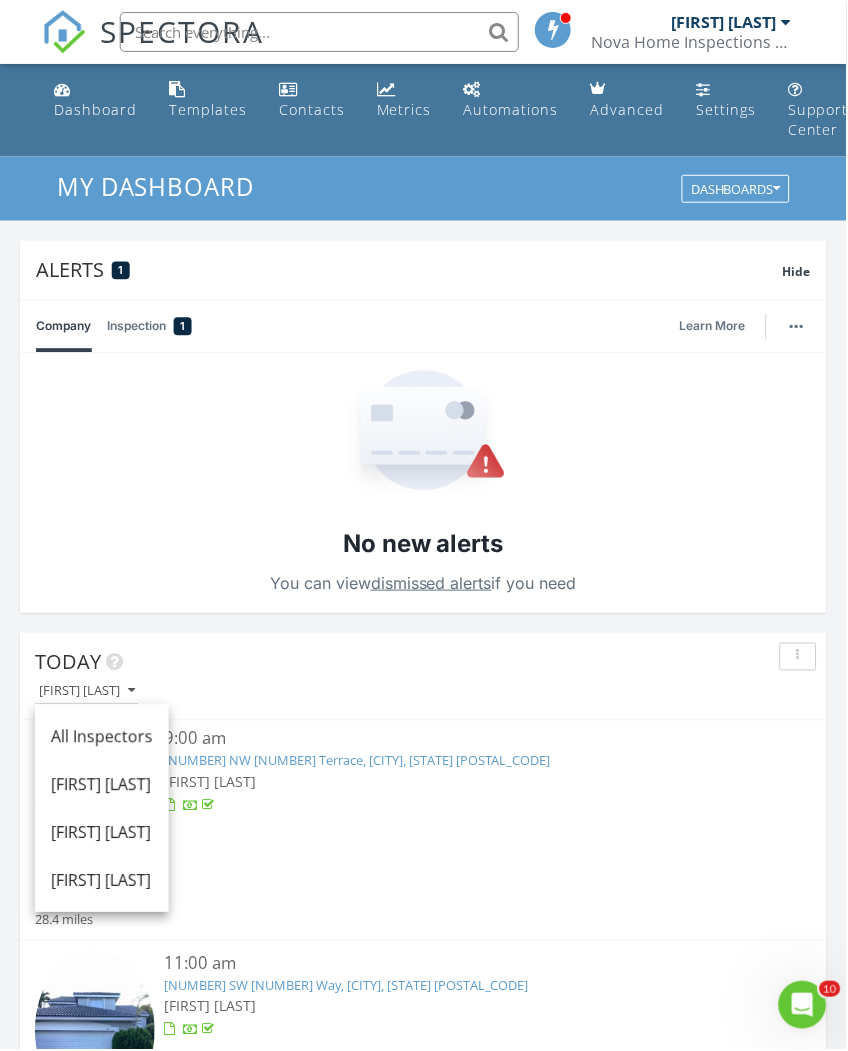 click on "[FIRST] [LAST]" at bounding box center [102, 786] 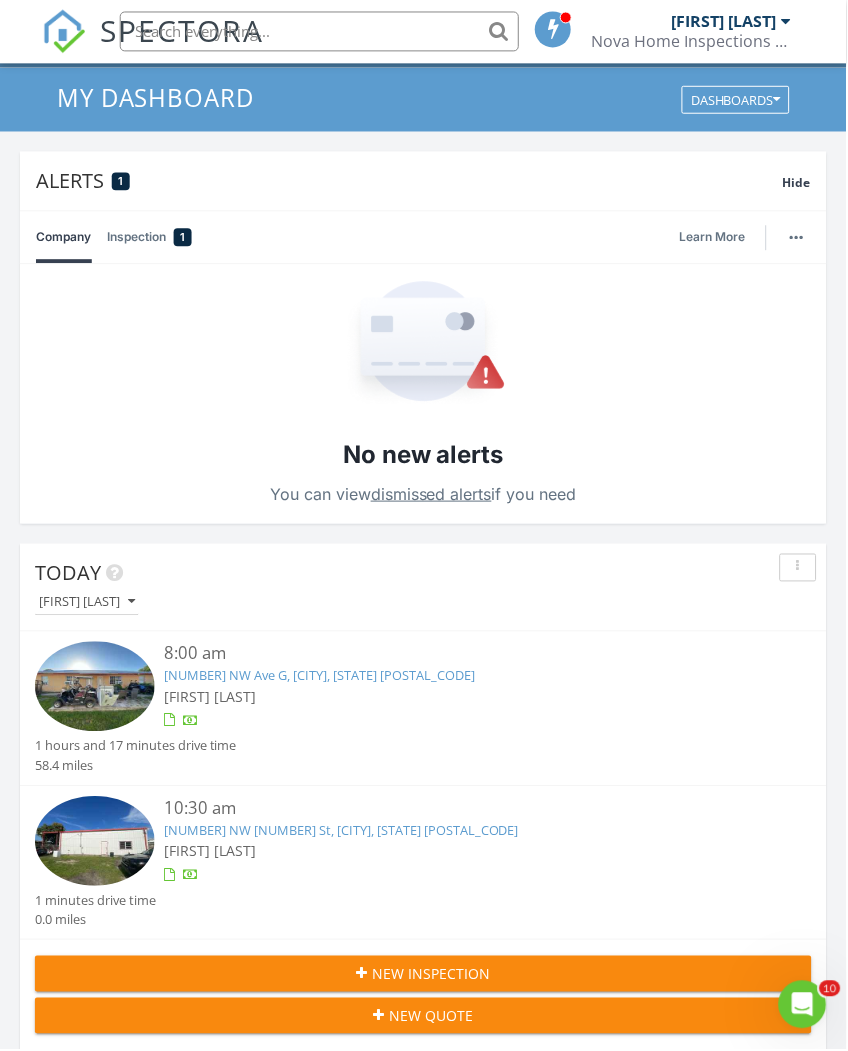 scroll, scrollTop: 91, scrollLeft: 0, axis: vertical 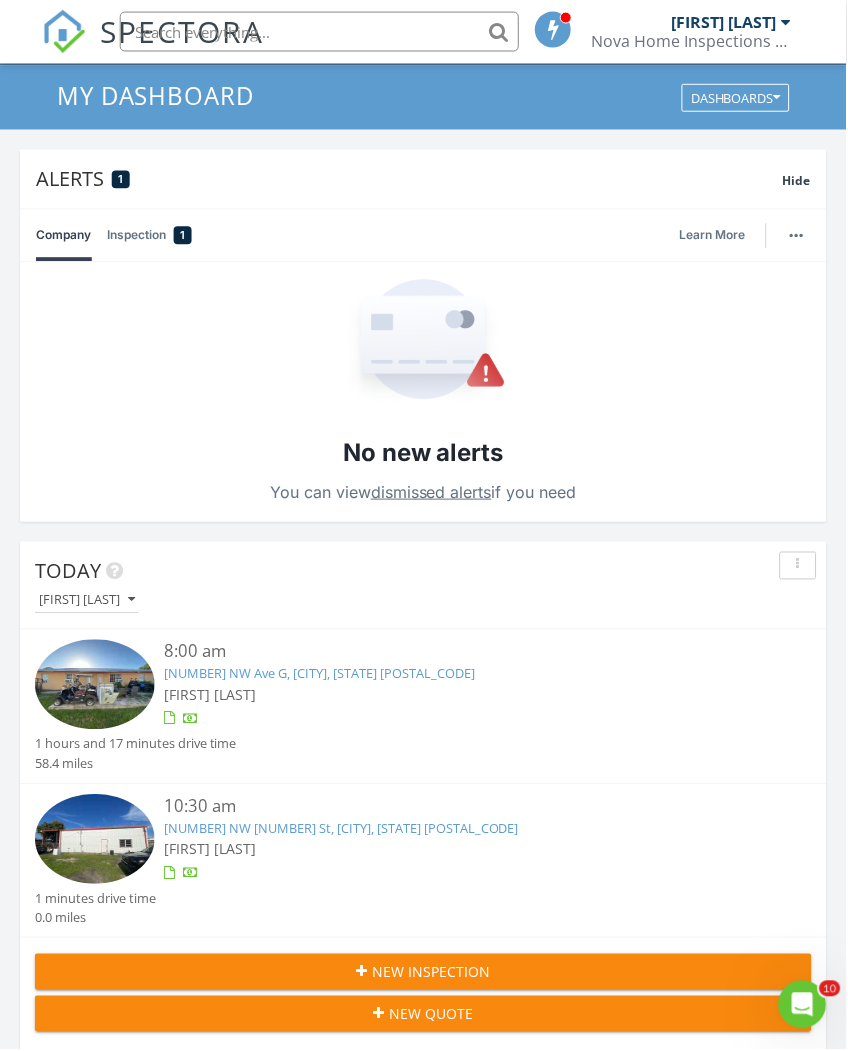 click on "1516 NW Ave G, Belle Glade, FL 33430" at bounding box center [320, 675] 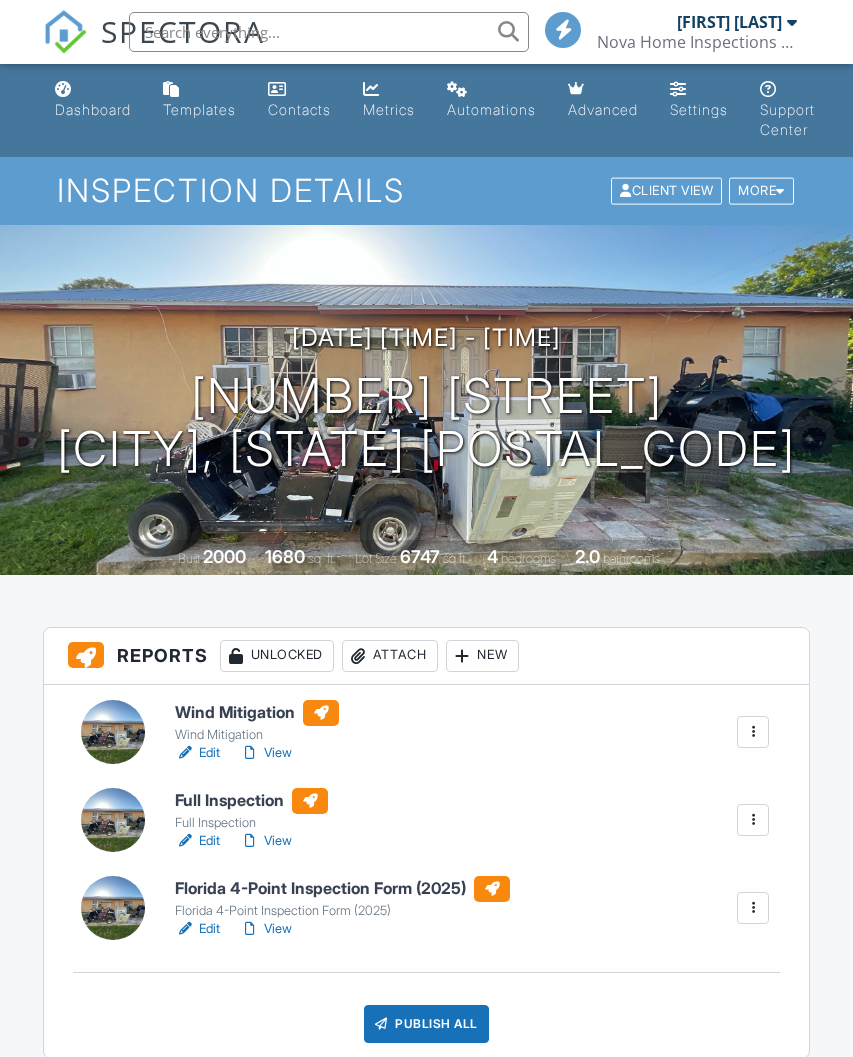 scroll, scrollTop: 0, scrollLeft: 0, axis: both 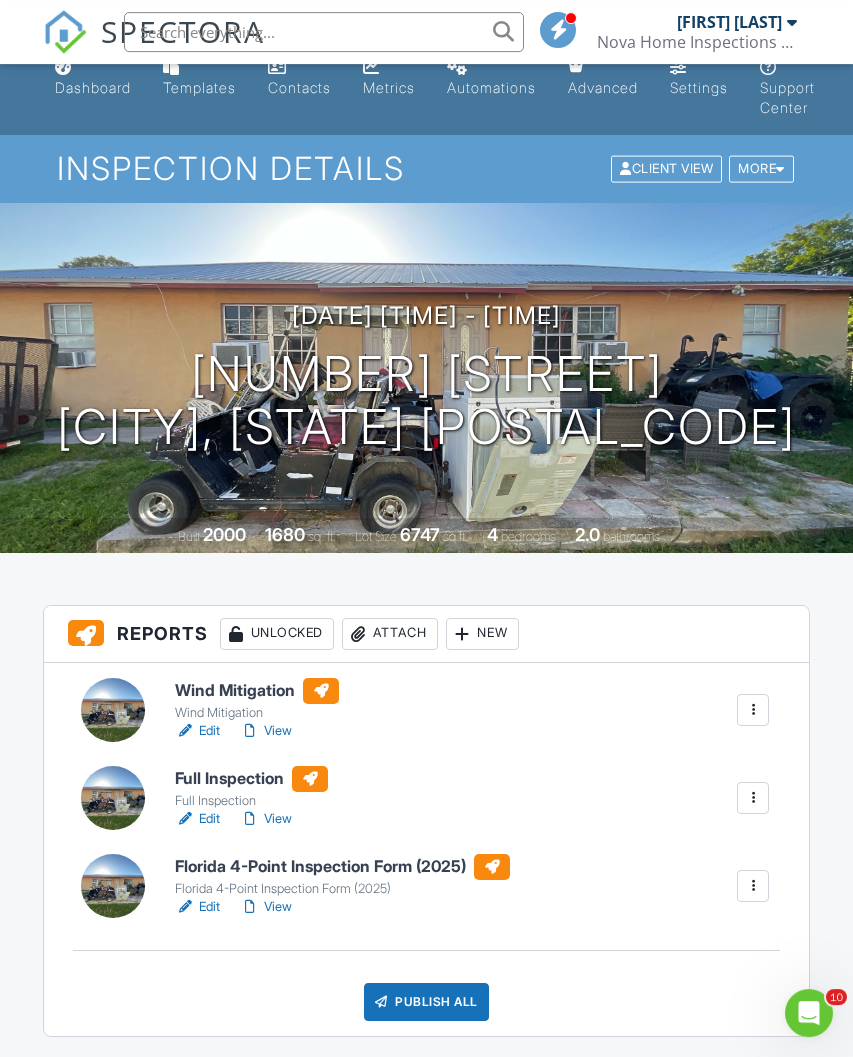 click on "Wind Mitigation" at bounding box center [257, 713] 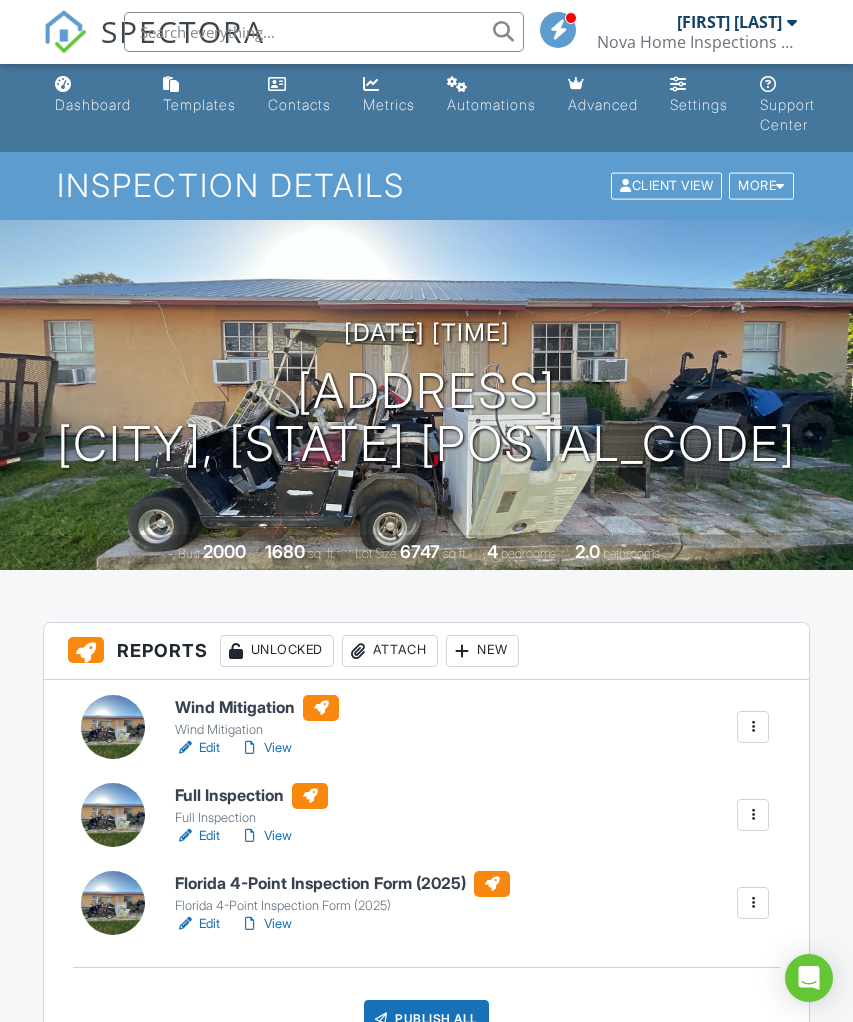 click on "View" at bounding box center [266, 748] 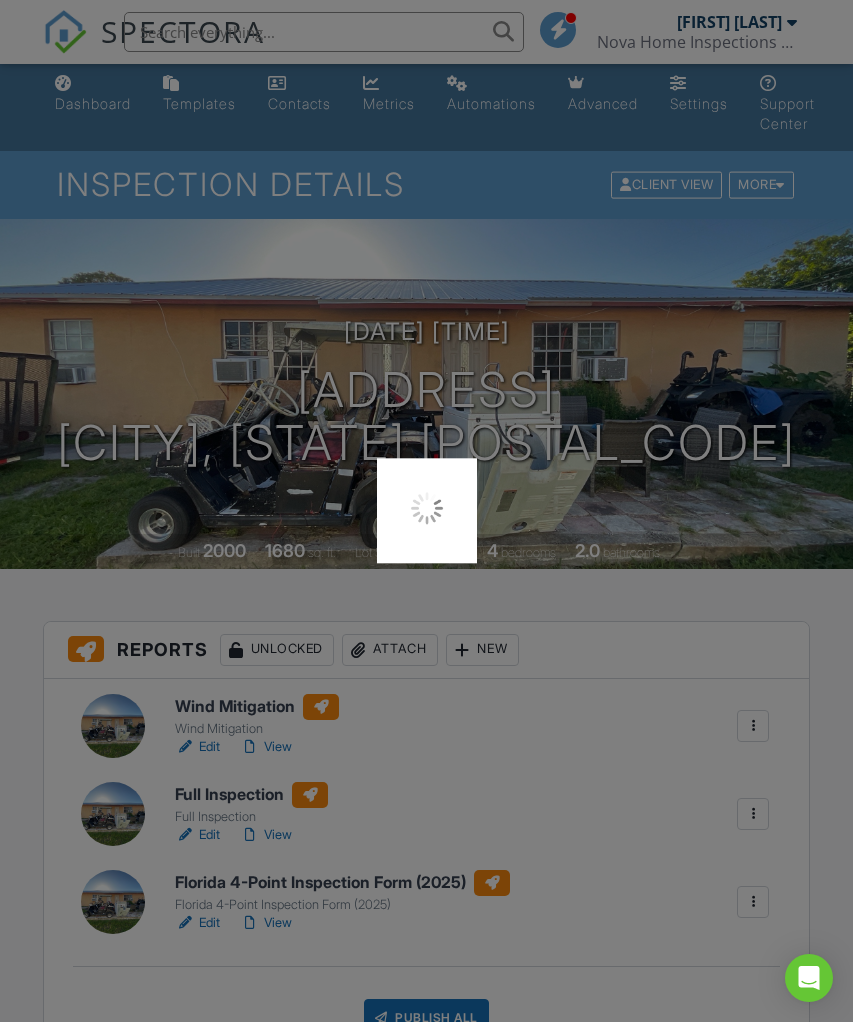 scroll, scrollTop: 0, scrollLeft: 0, axis: both 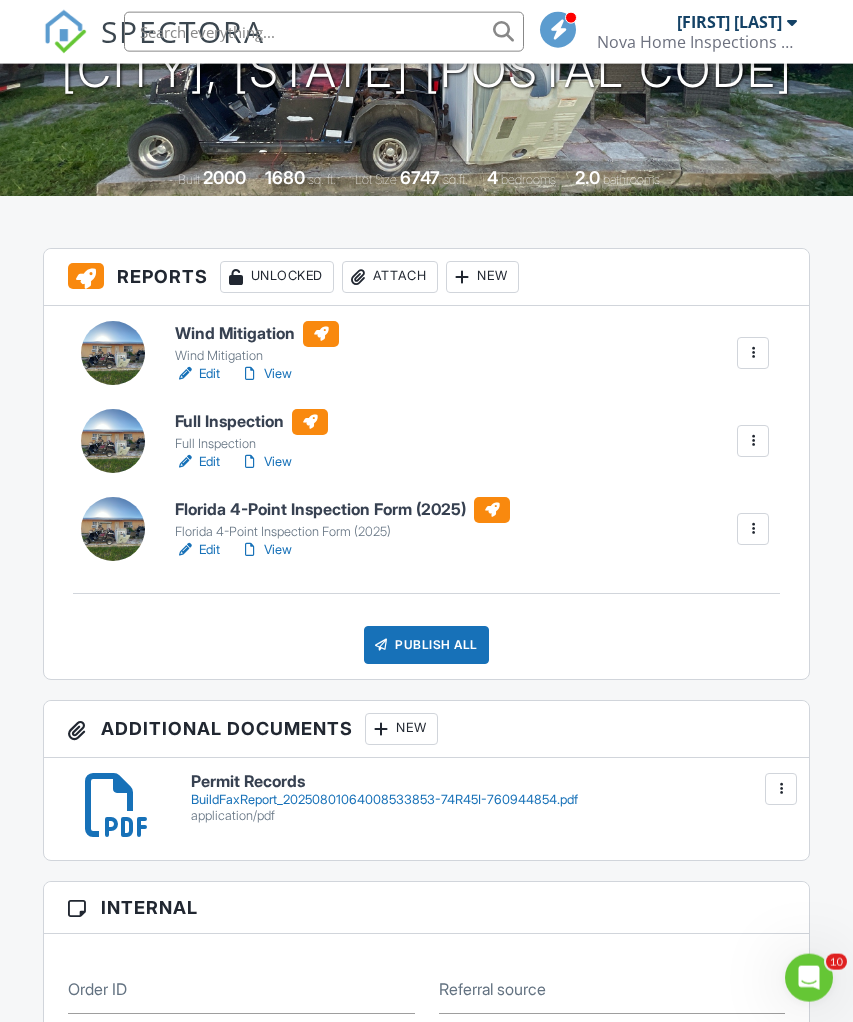 click on "View" at bounding box center (266, 550) 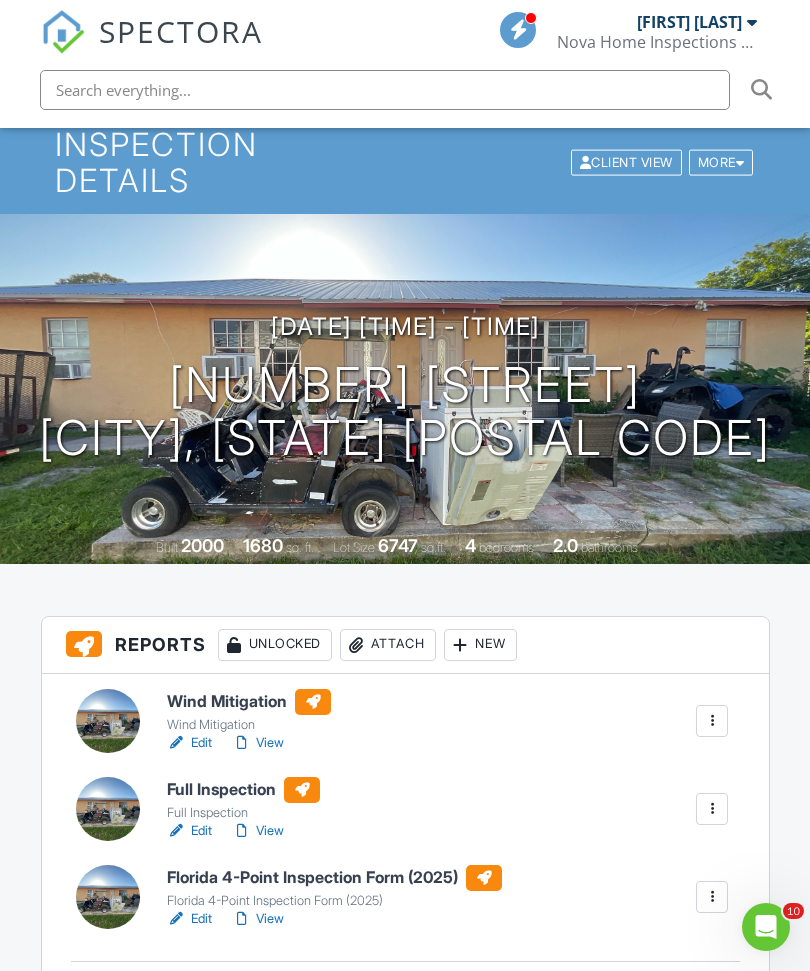 scroll, scrollTop: 145, scrollLeft: 0, axis: vertical 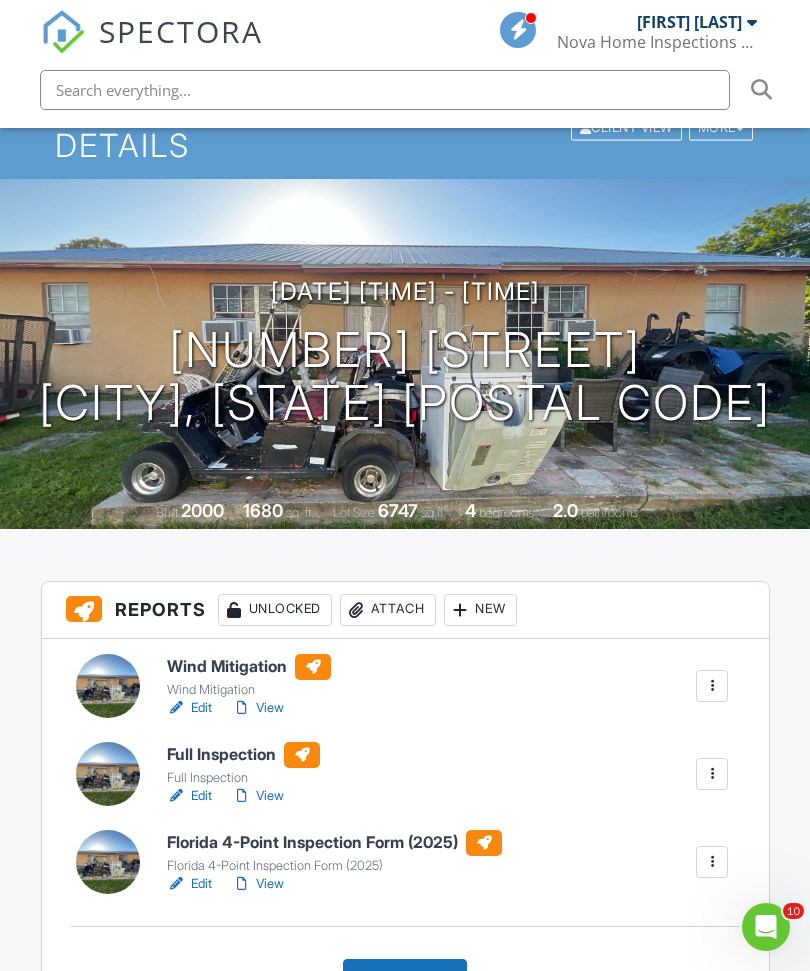 click on "View" at bounding box center (258, 796) 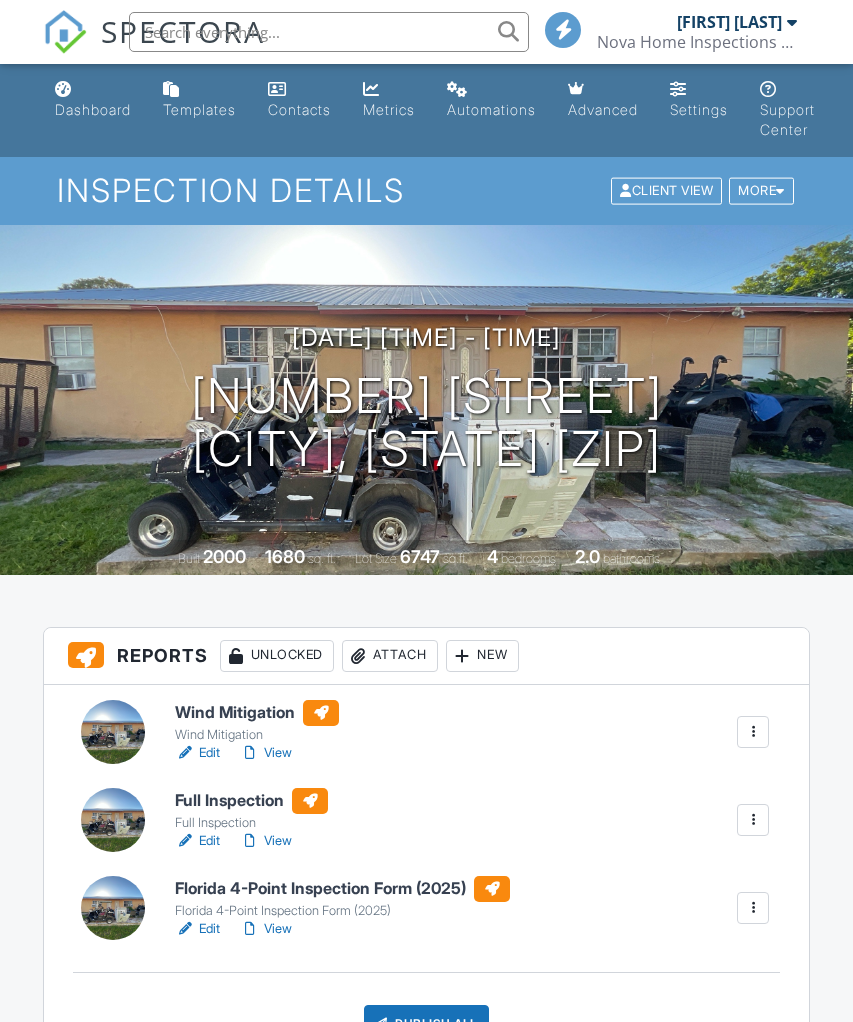 scroll, scrollTop: 129, scrollLeft: 0, axis: vertical 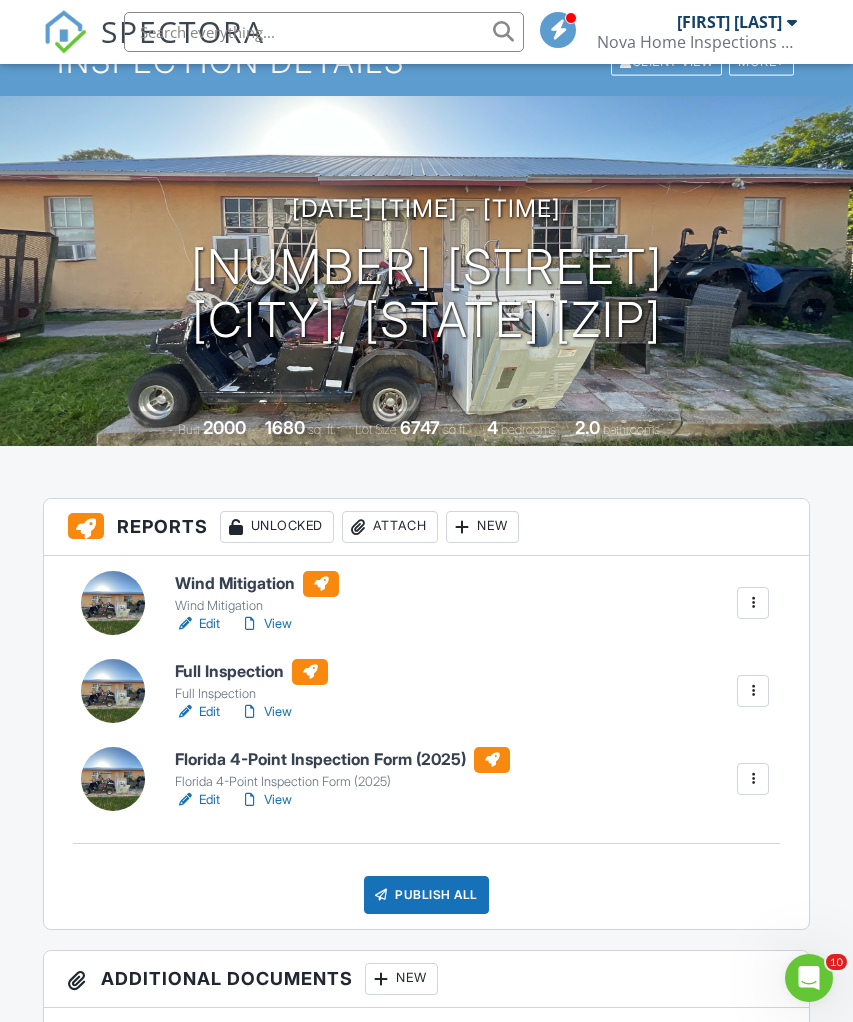 click on "View" at bounding box center (266, 800) 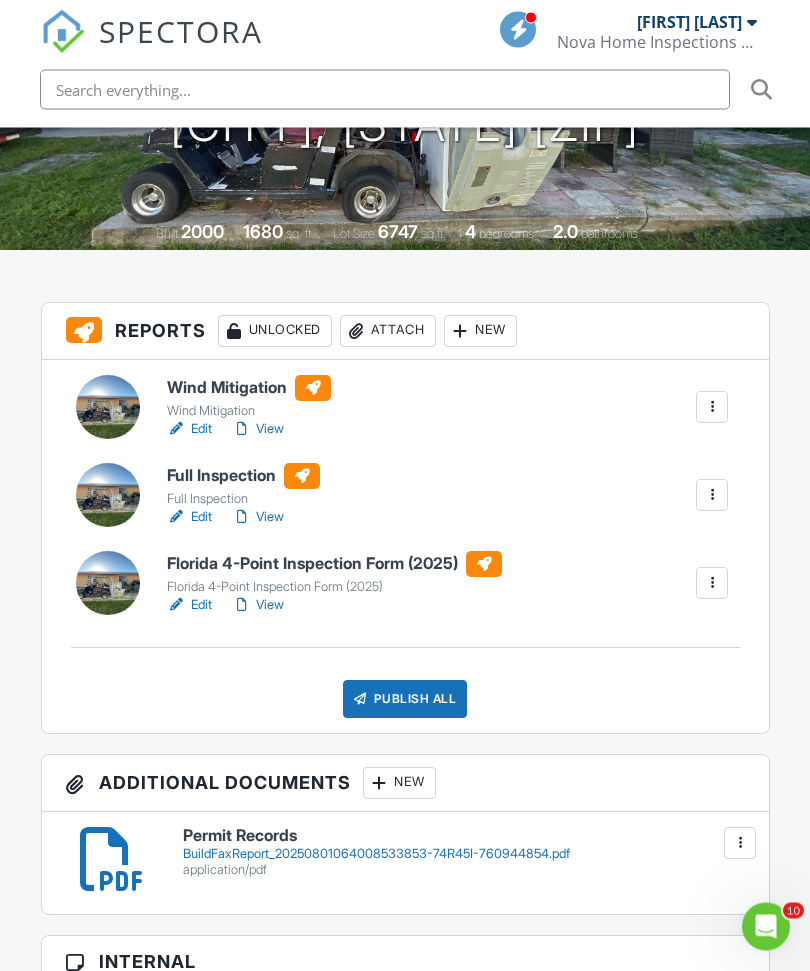 scroll, scrollTop: 428, scrollLeft: 0, axis: vertical 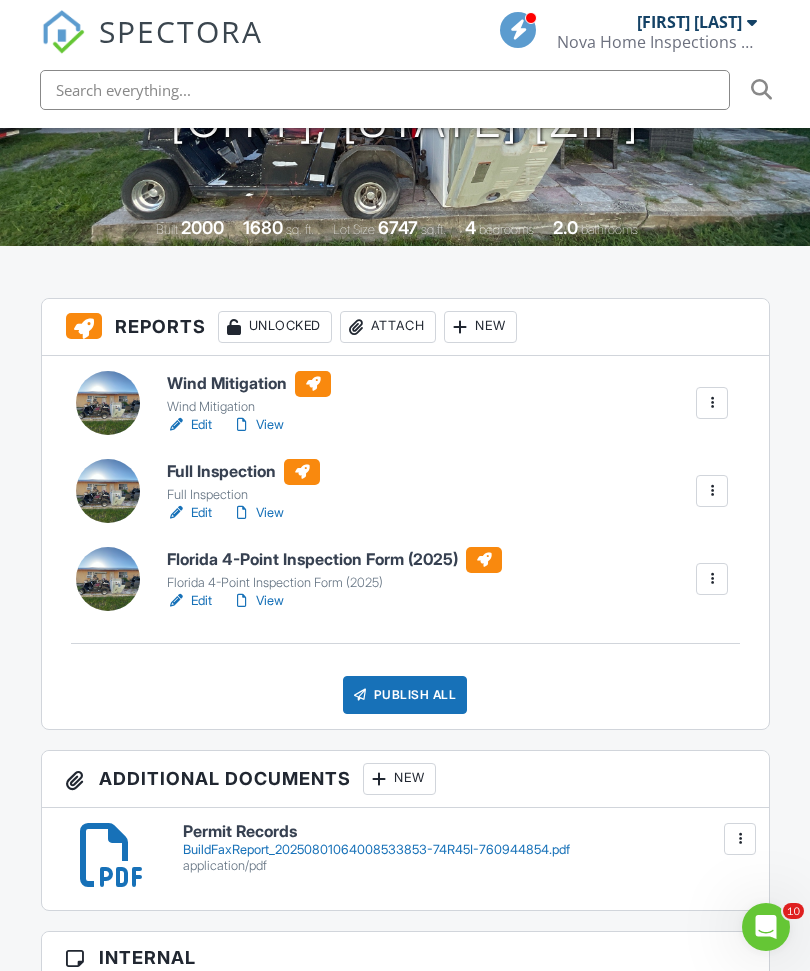 click on "BuildFaxReport_20250801064008533853-74R45I-760944854.pdf" at bounding box center (464, 850) 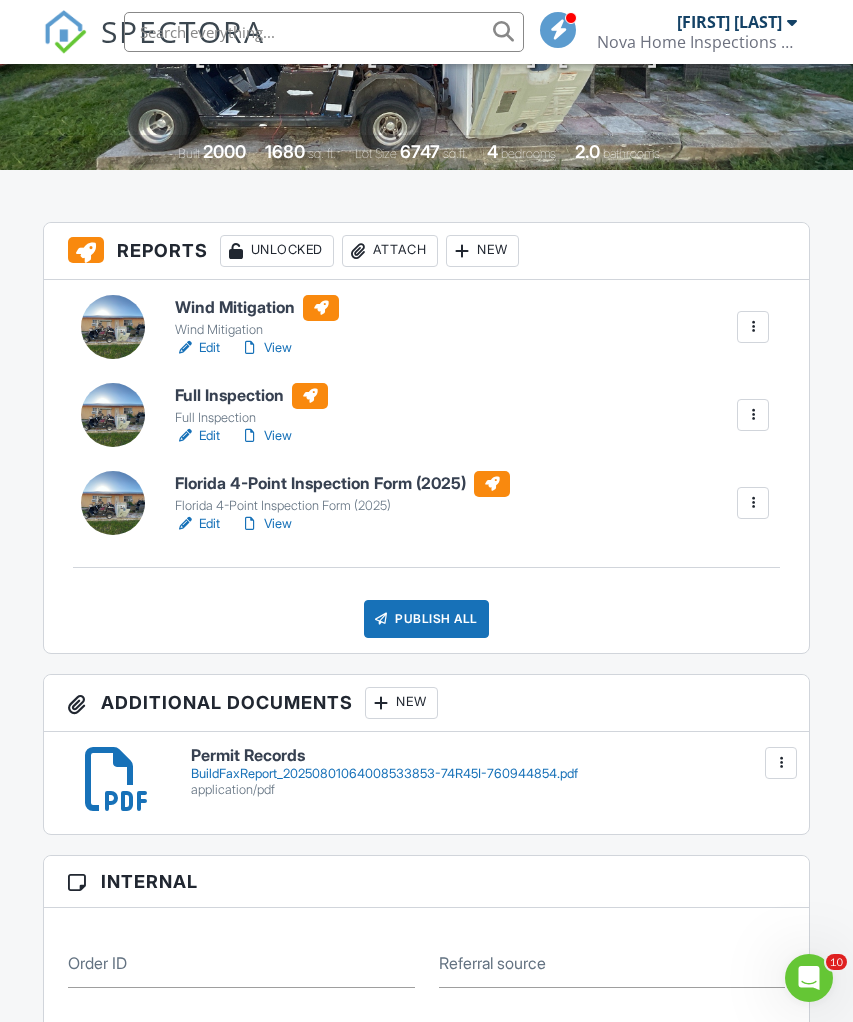 scroll, scrollTop: 405, scrollLeft: 0, axis: vertical 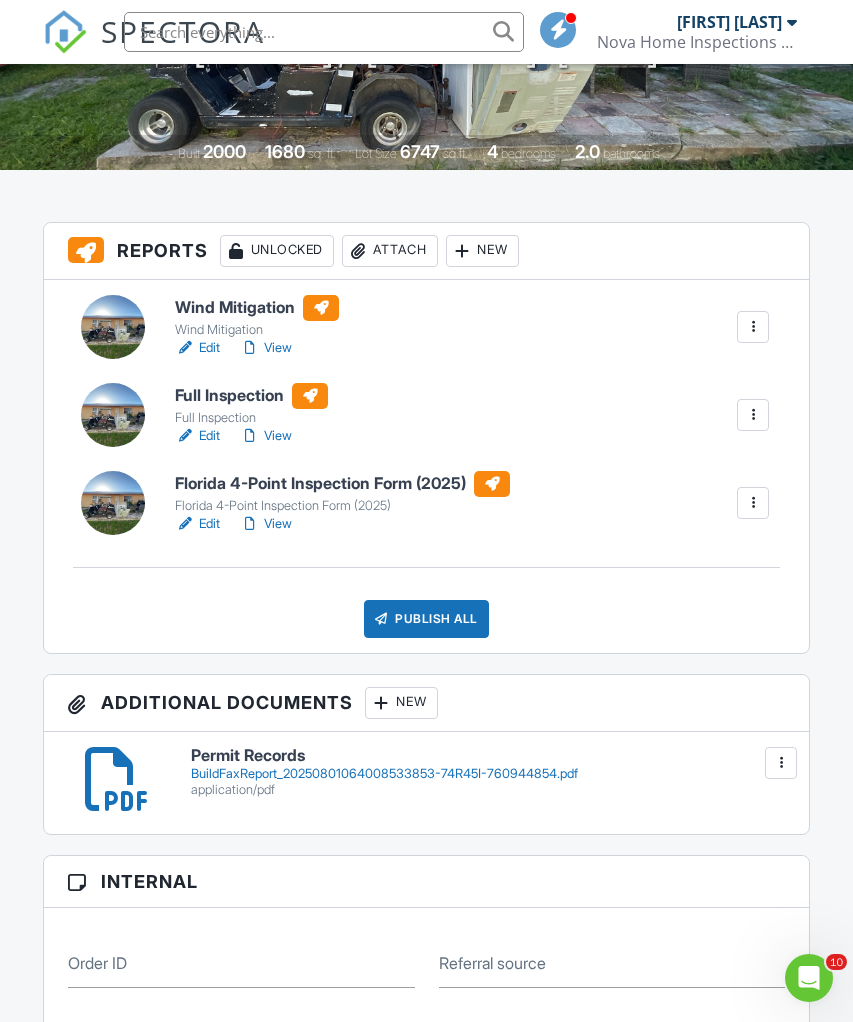 click on "Publish All" at bounding box center (426, 619) 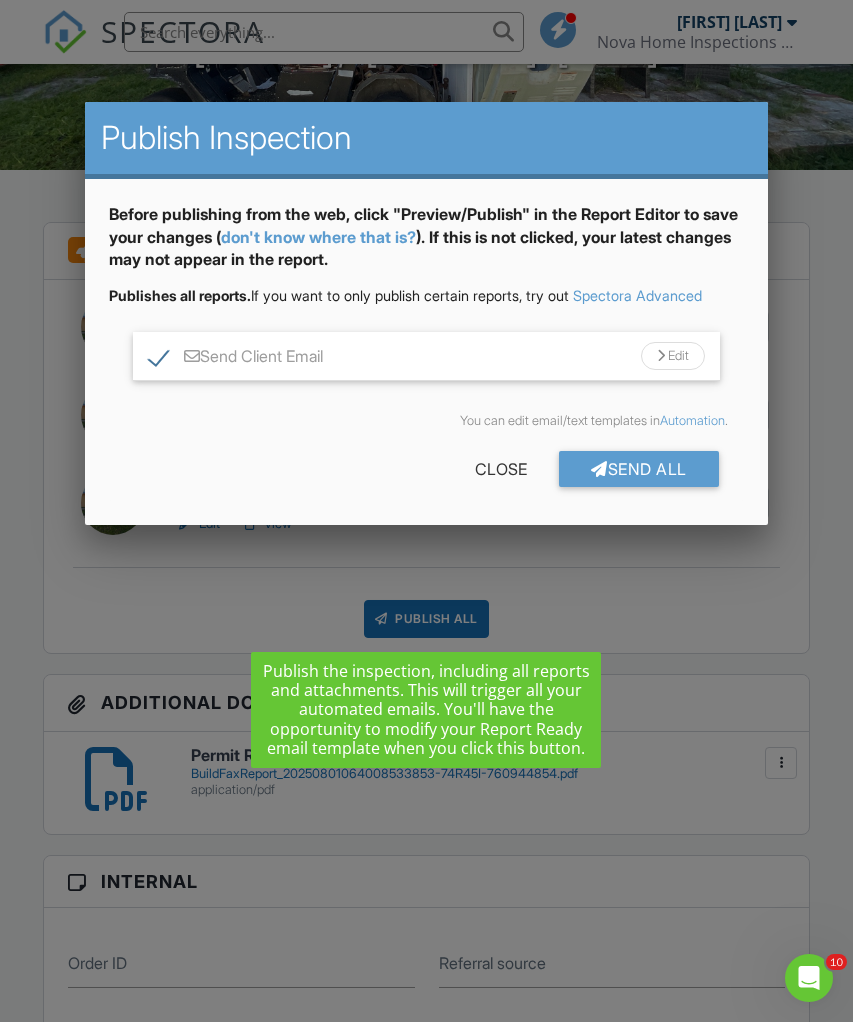click on "Send All" at bounding box center (639, 469) 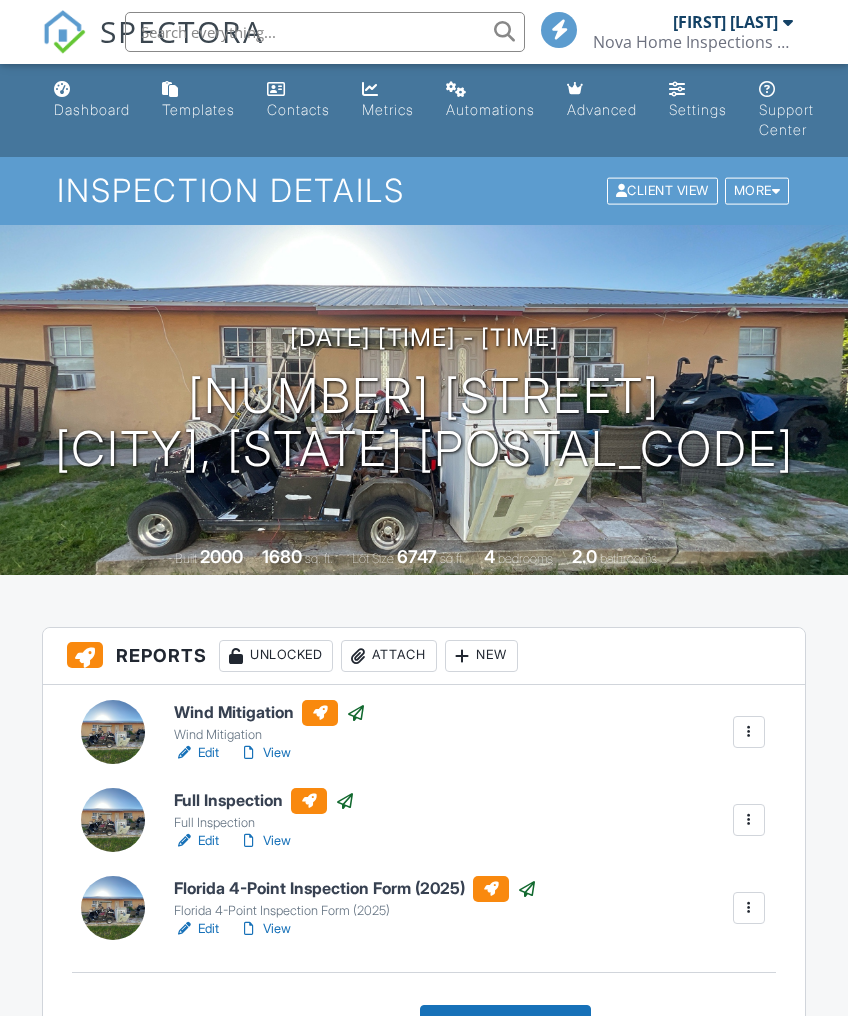 scroll, scrollTop: 0, scrollLeft: 0, axis: both 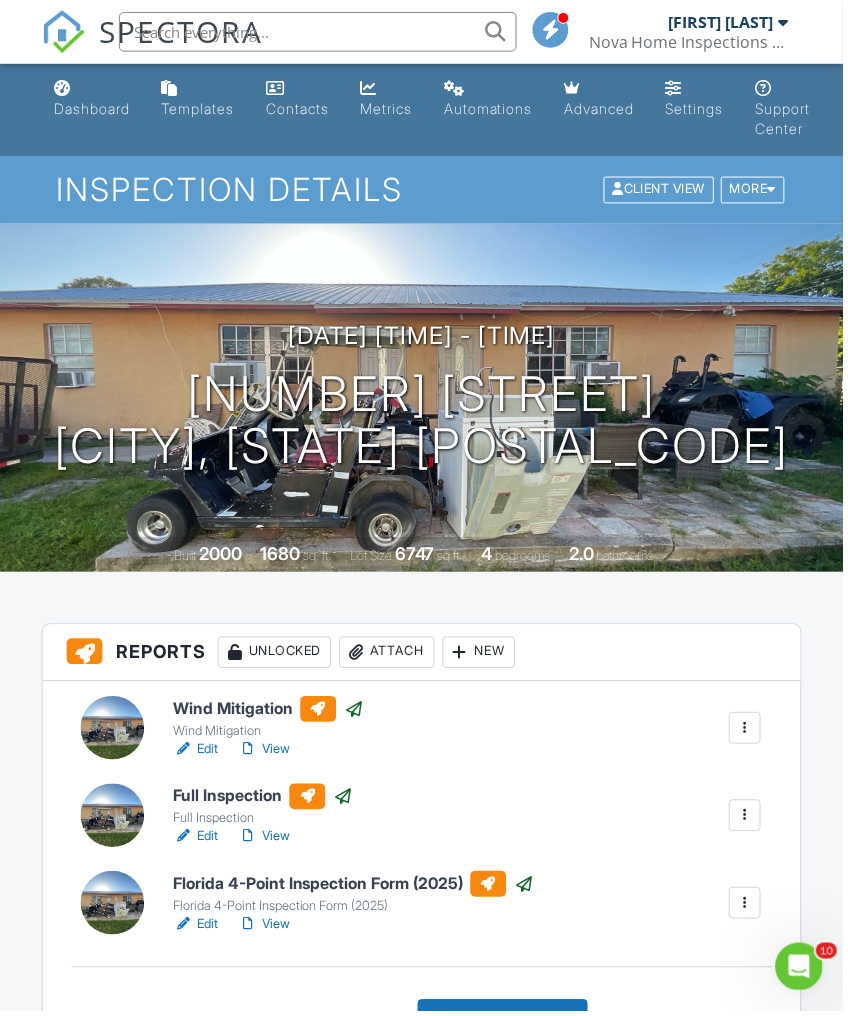 click on "Dashboard" at bounding box center (92, 109) 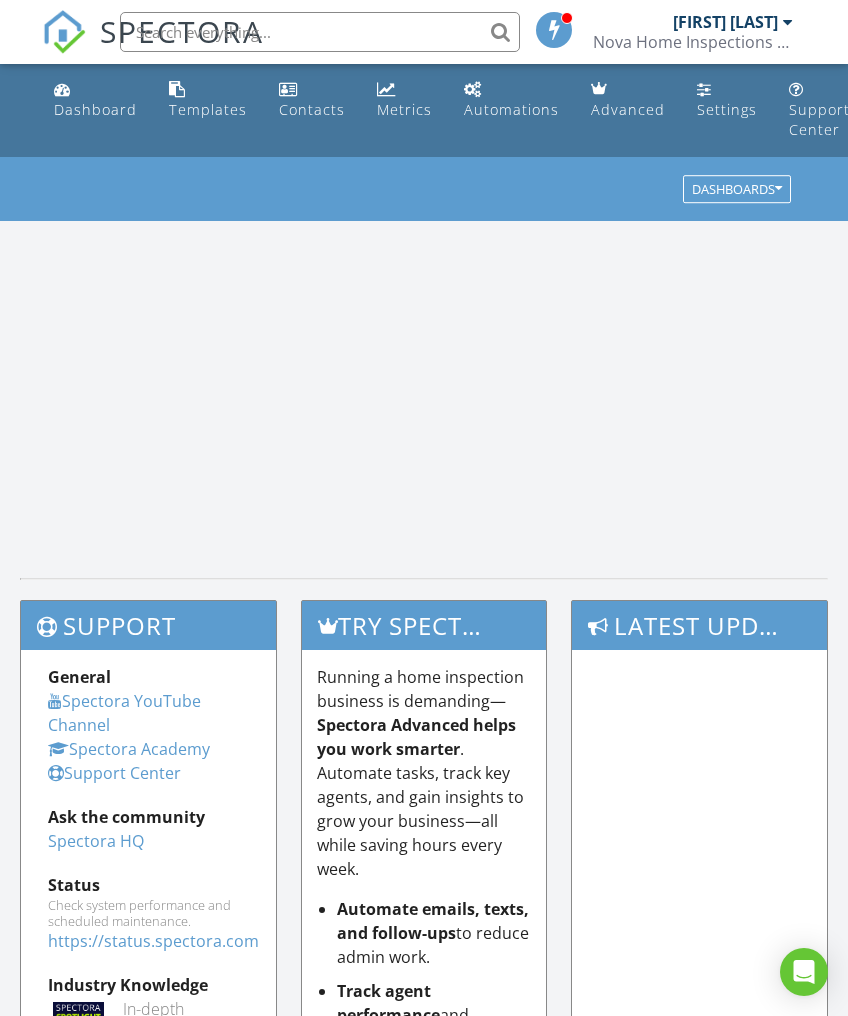 scroll, scrollTop: 0, scrollLeft: 0, axis: both 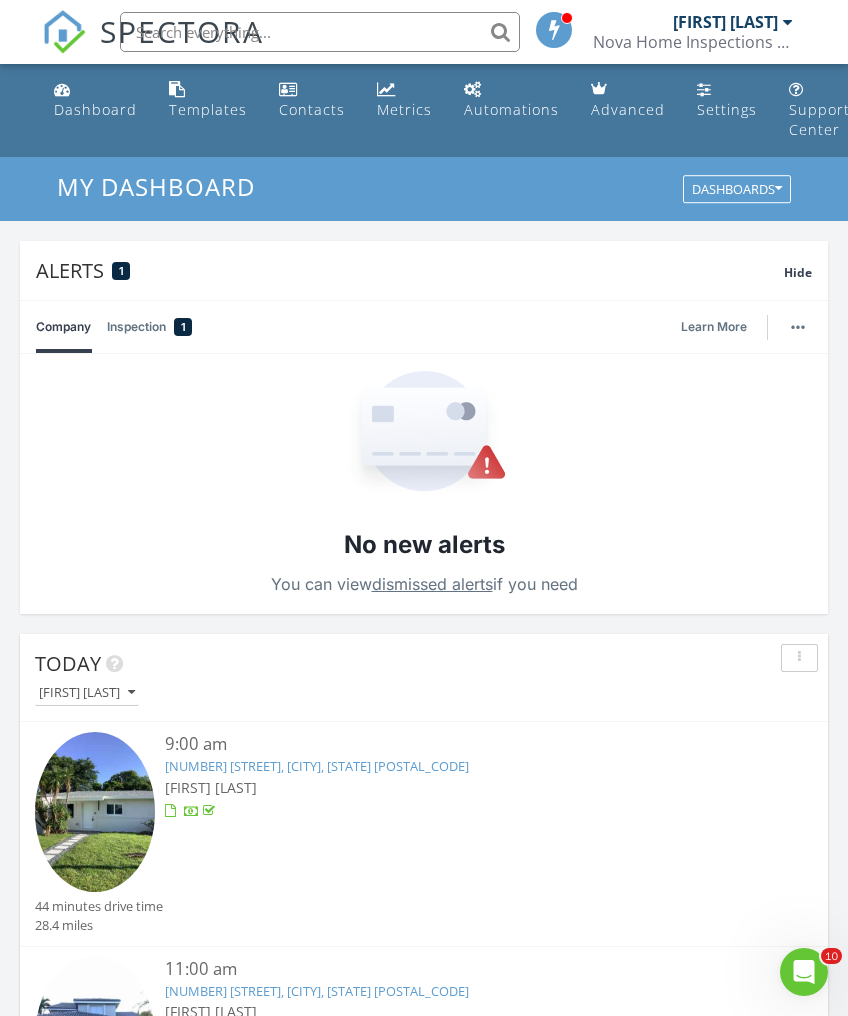 click on "[FIRST] [LAST]" at bounding box center (87, 693) 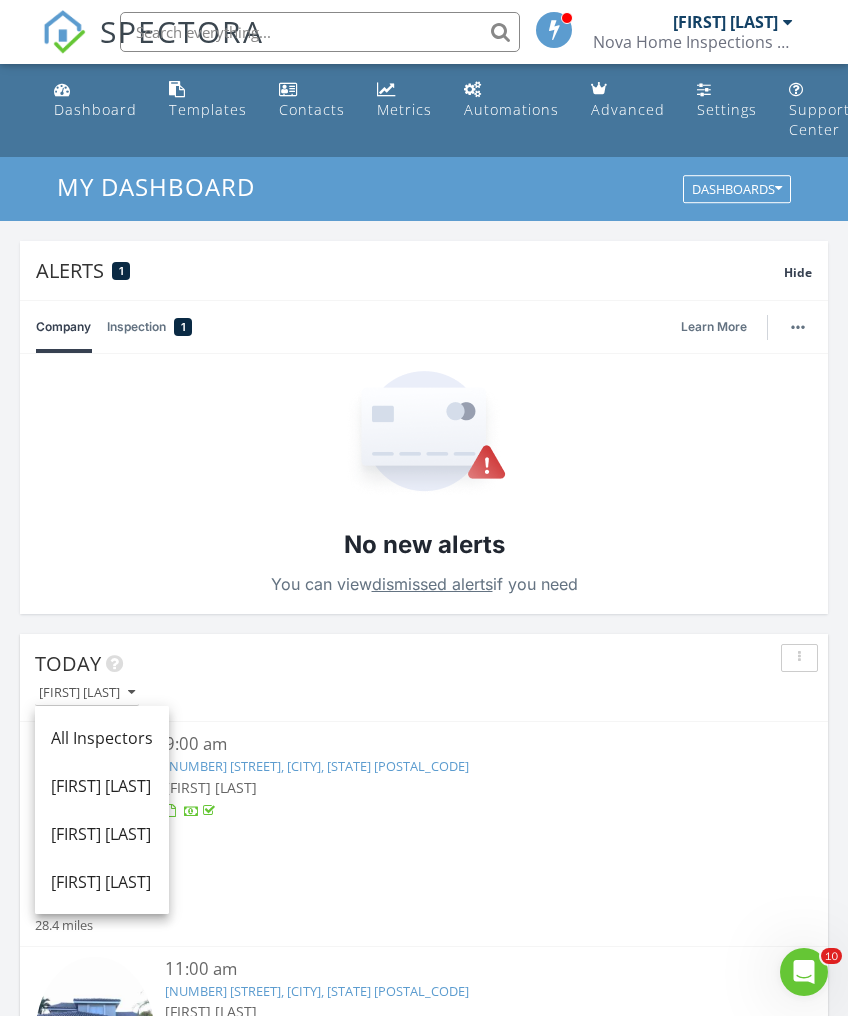 click on "[FIRST] [LAST]" at bounding box center [102, 786] 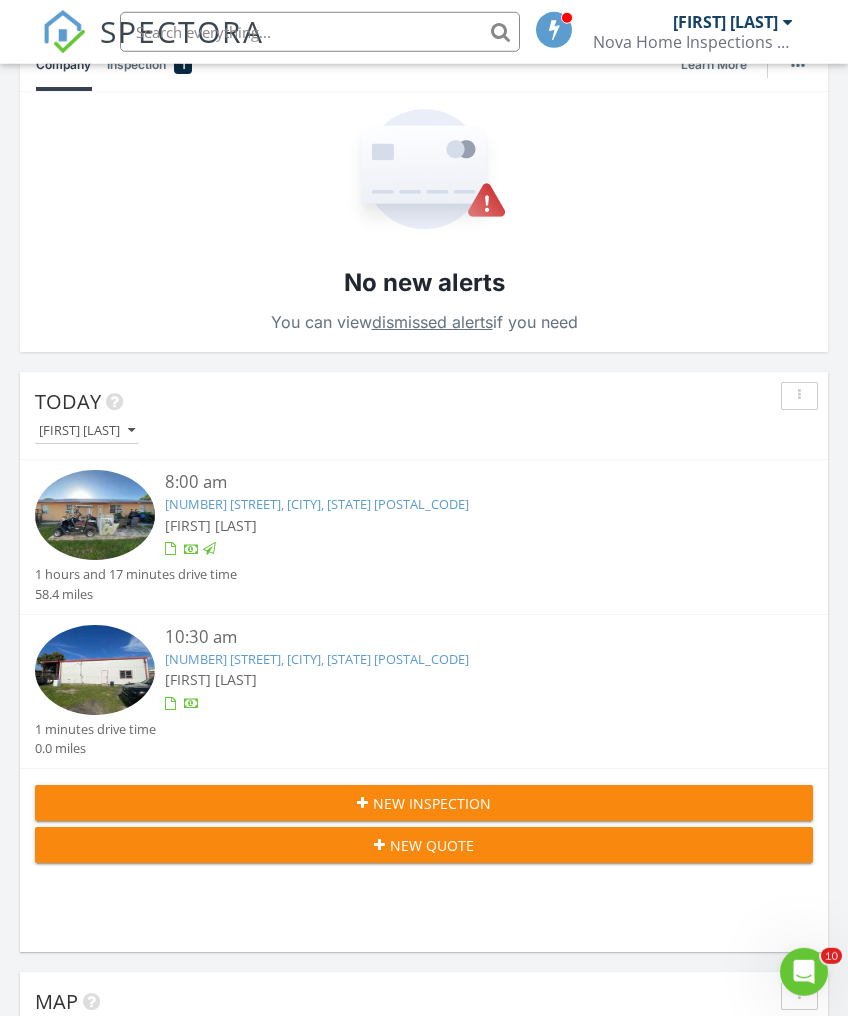 scroll, scrollTop: 263, scrollLeft: 0, axis: vertical 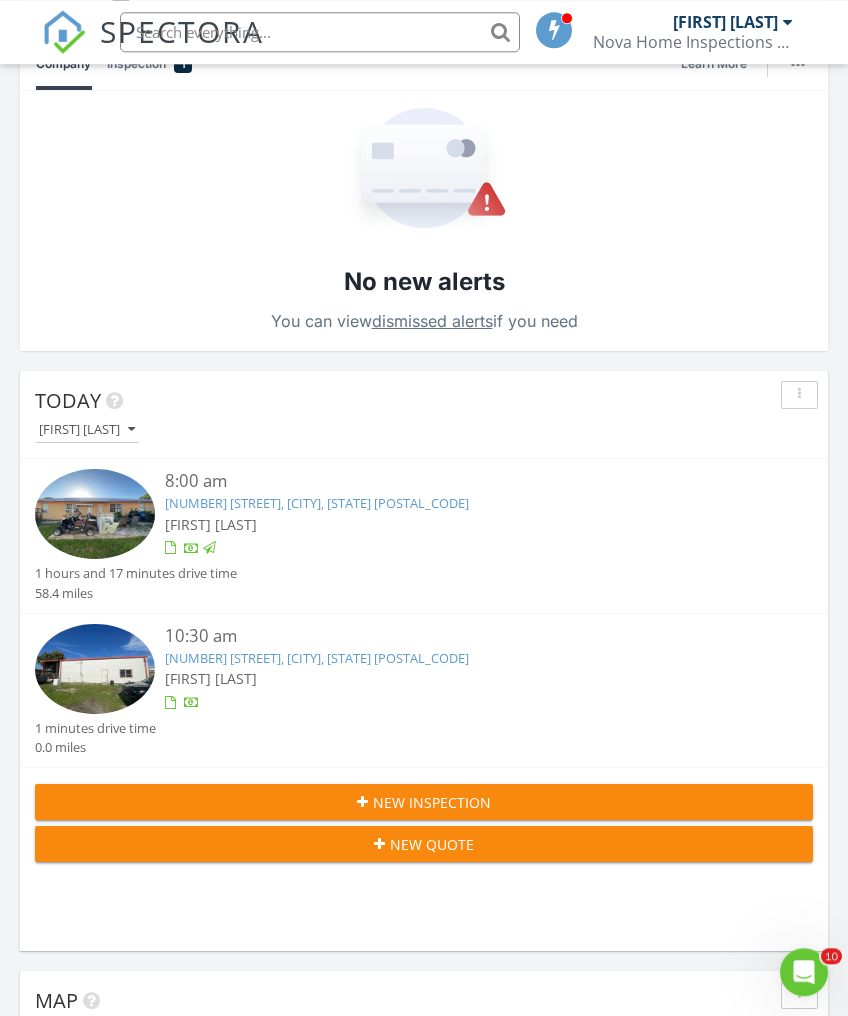 click on "675 NW 16th St, Belle Glade, FL 33430" at bounding box center [317, 658] 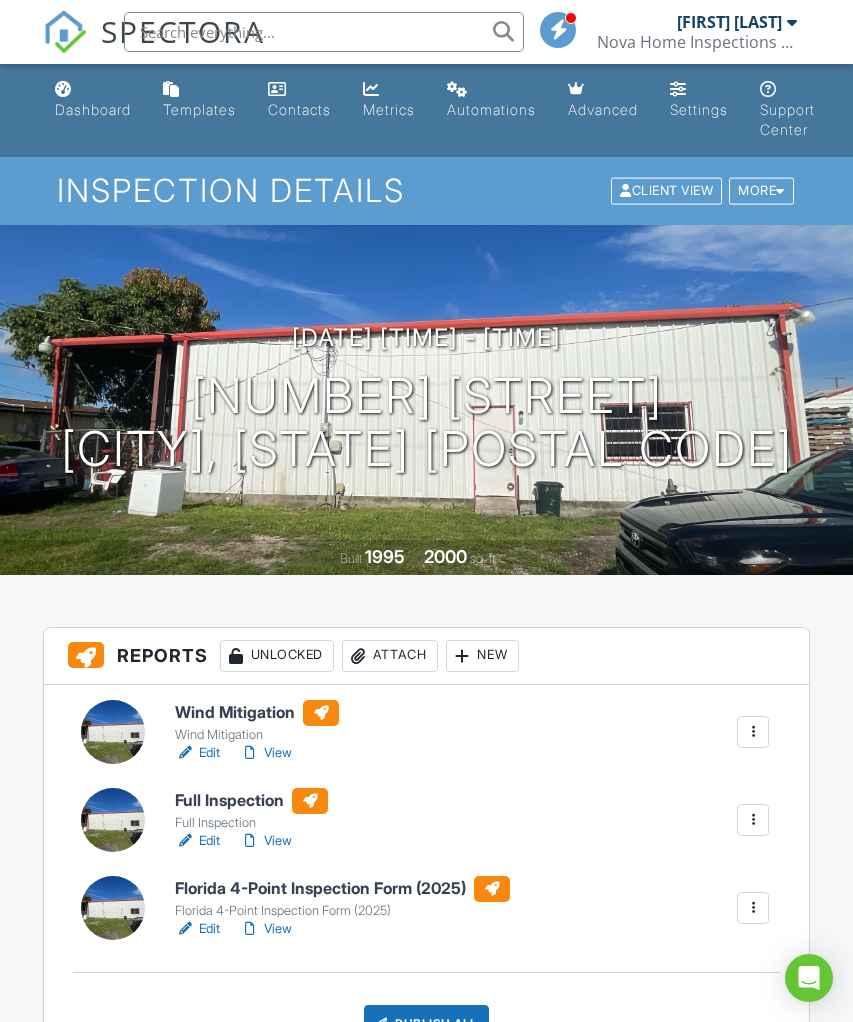scroll, scrollTop: 0, scrollLeft: 0, axis: both 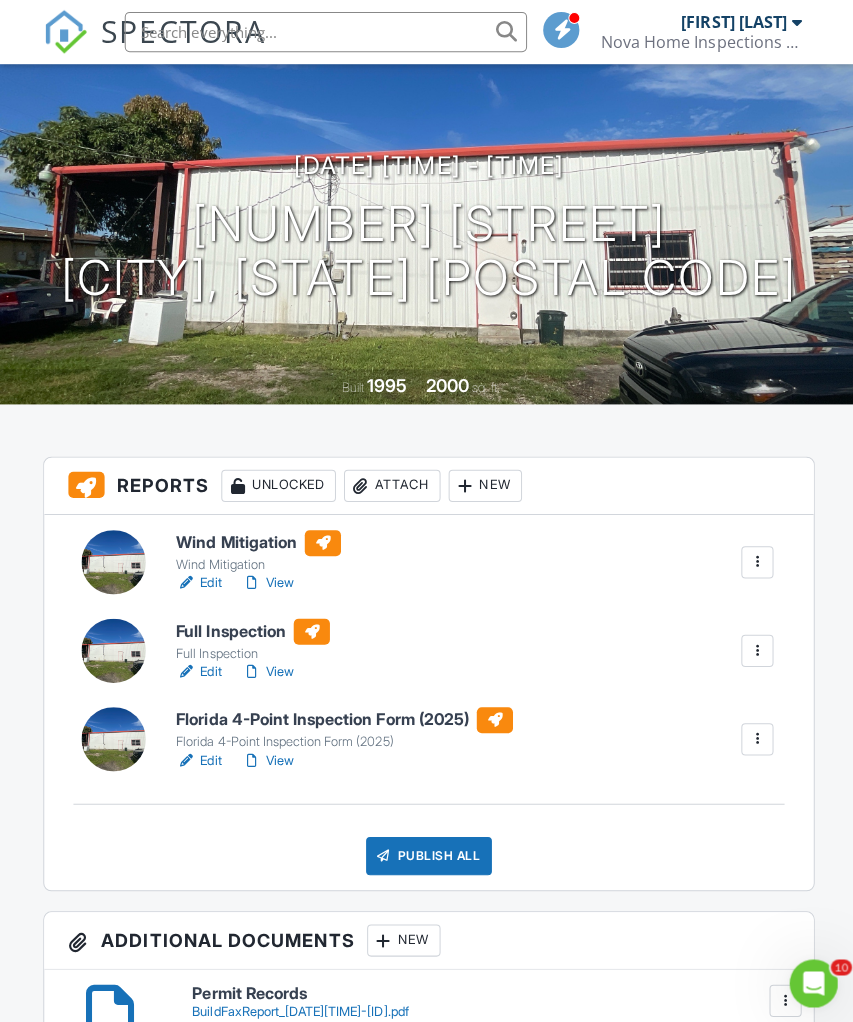 click on "View" at bounding box center (266, 580) 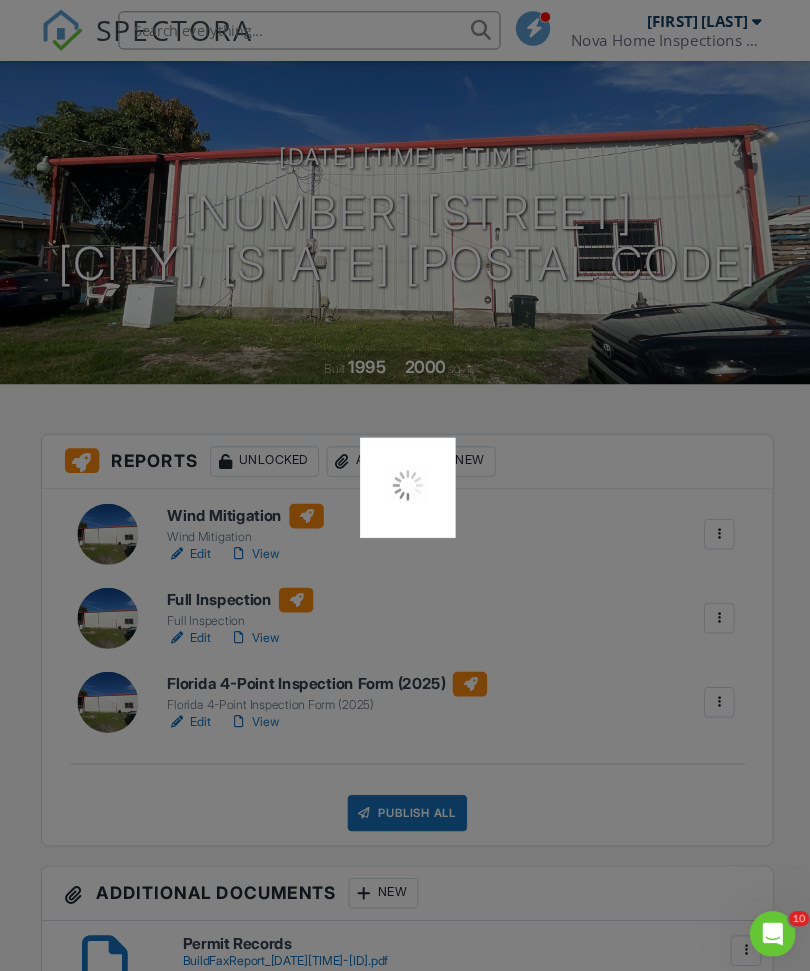 scroll, scrollTop: 110, scrollLeft: 0, axis: vertical 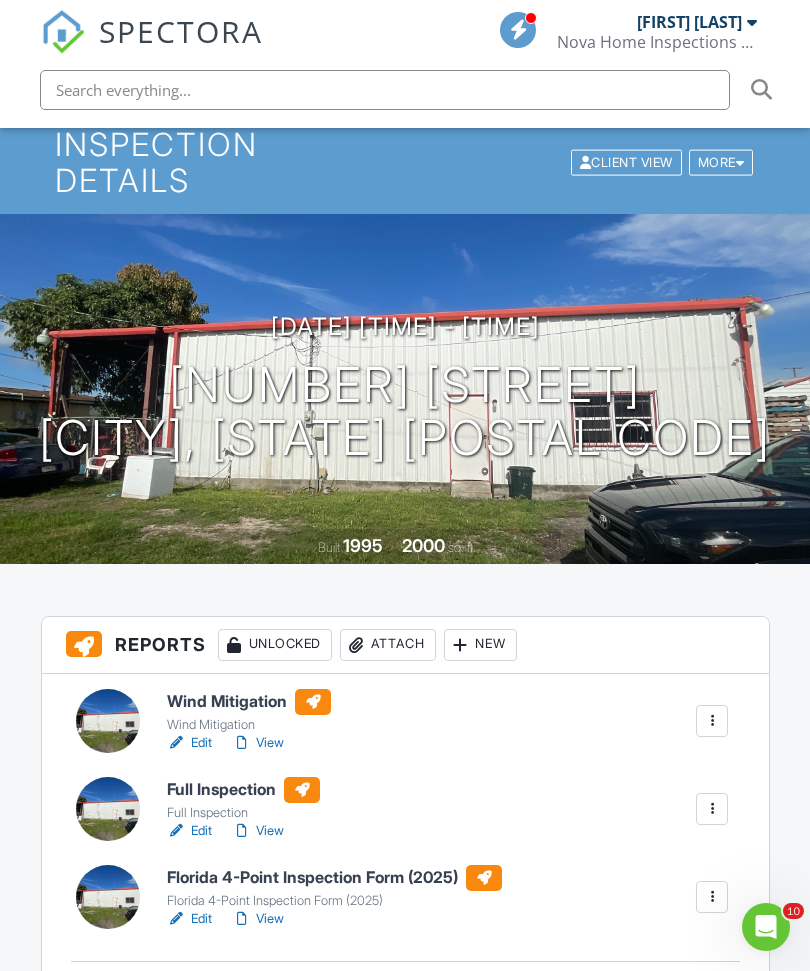 click on "View" at bounding box center (258, 919) 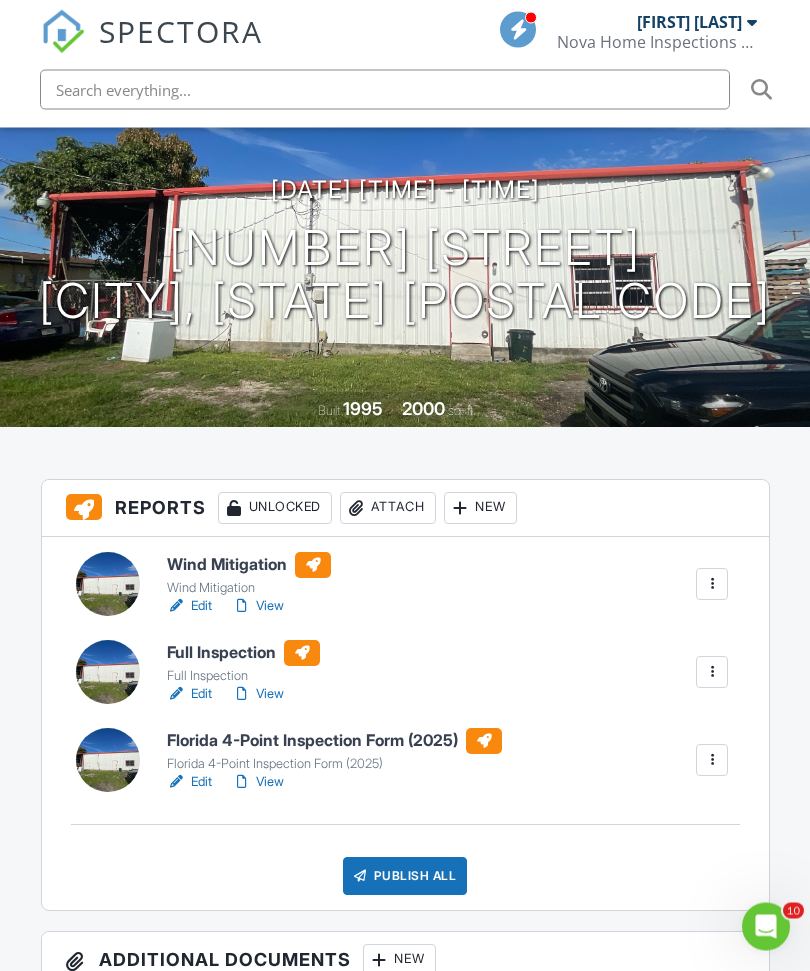 scroll, scrollTop: 267, scrollLeft: 0, axis: vertical 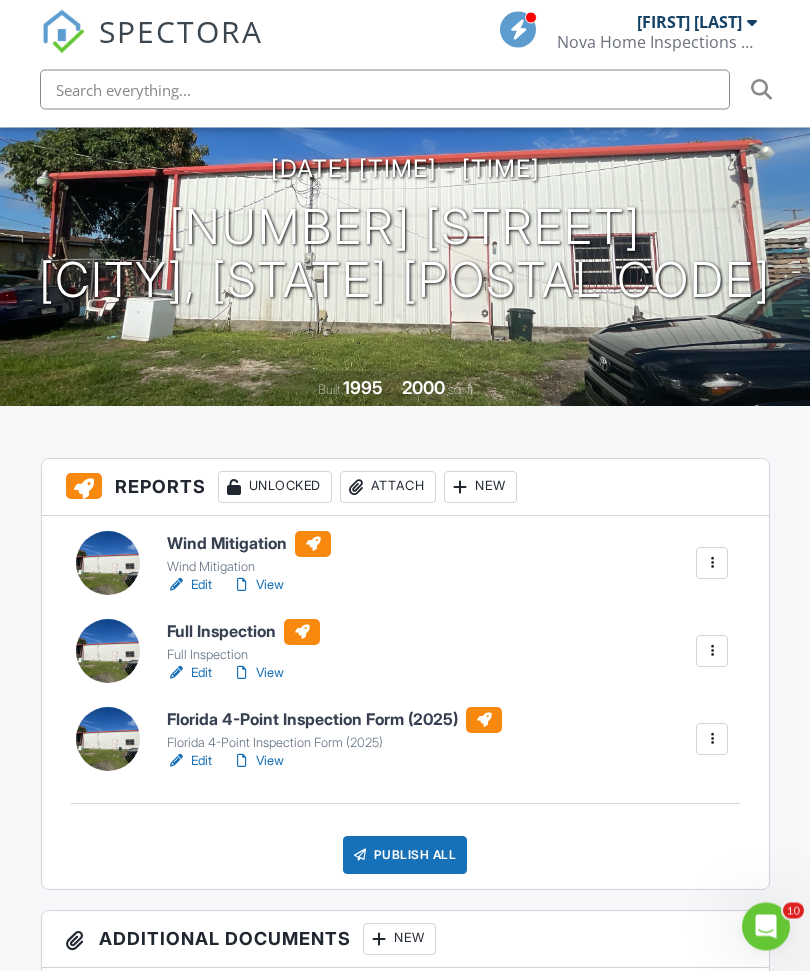 click on "View" at bounding box center (258, 674) 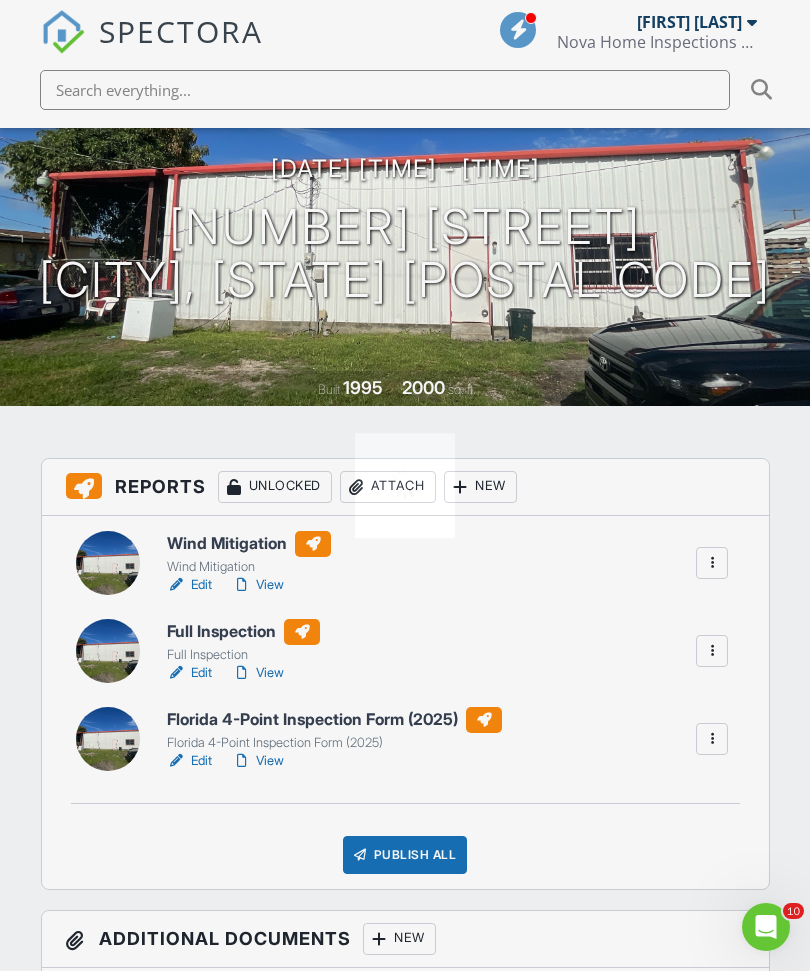 scroll, scrollTop: 335, scrollLeft: 0, axis: vertical 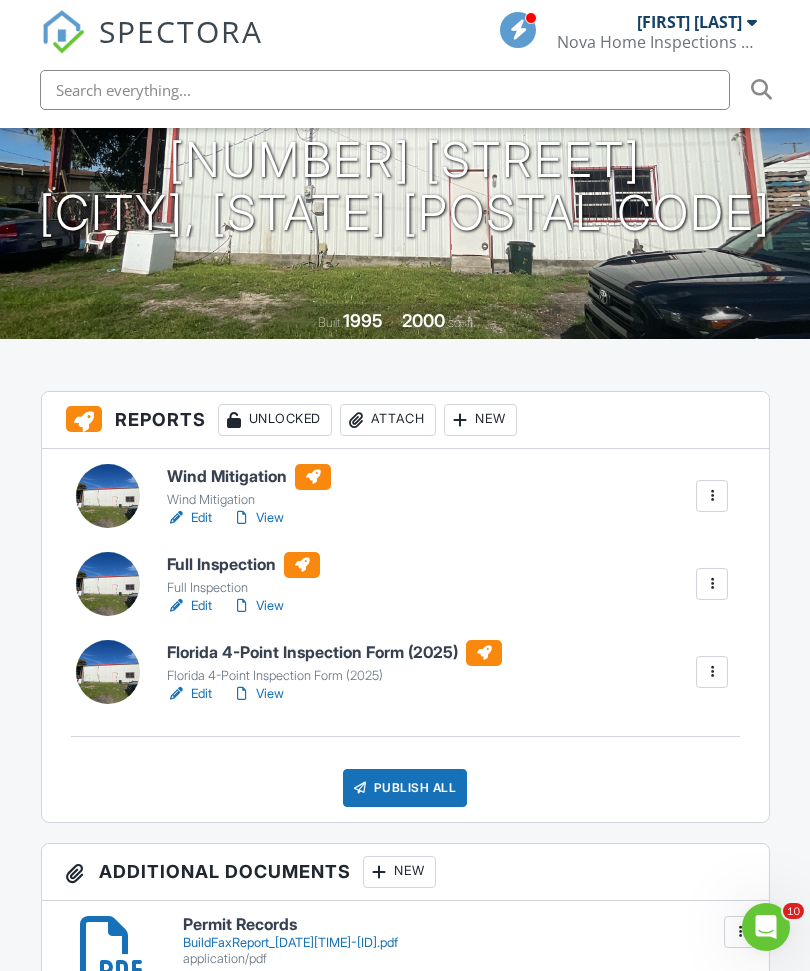 click on "Publish All" at bounding box center [405, 788] 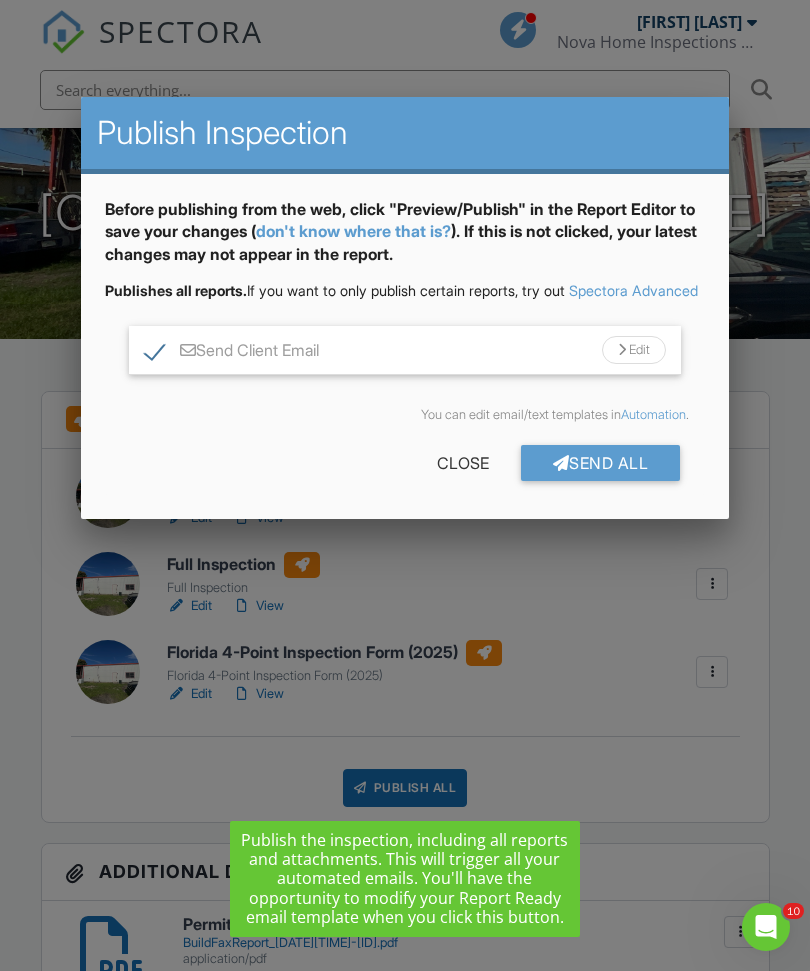 click on "Send All" at bounding box center [601, 463] 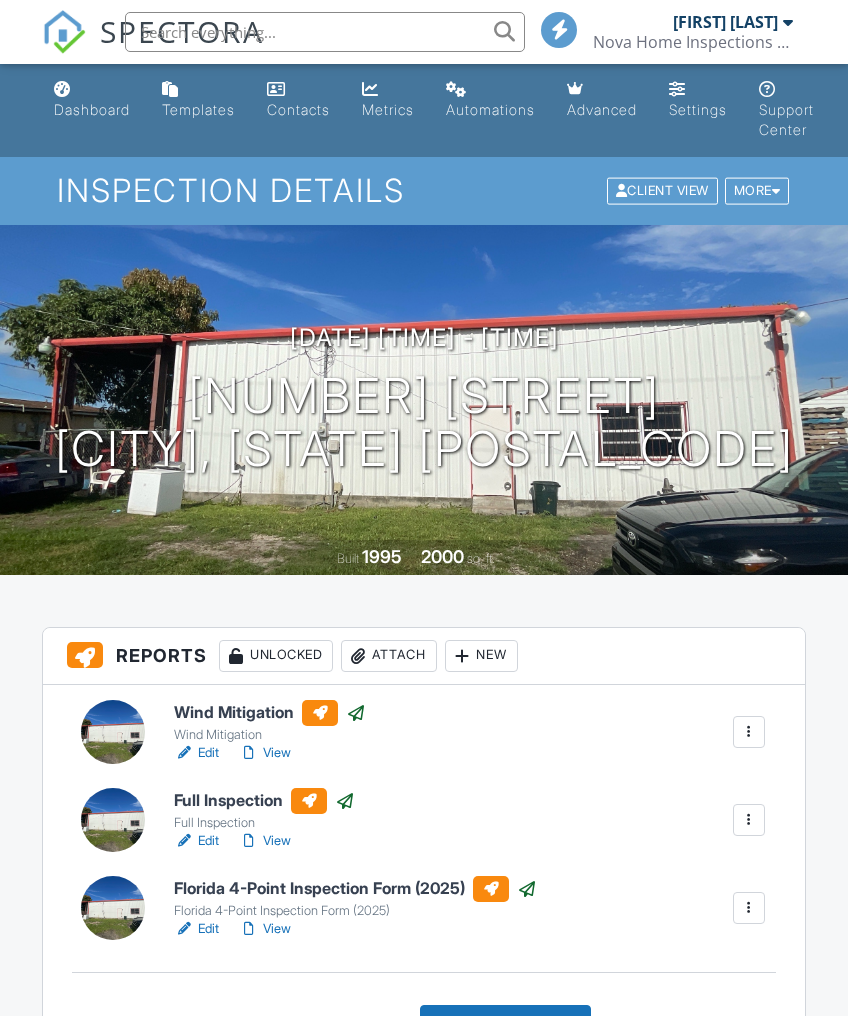scroll, scrollTop: 350, scrollLeft: 0, axis: vertical 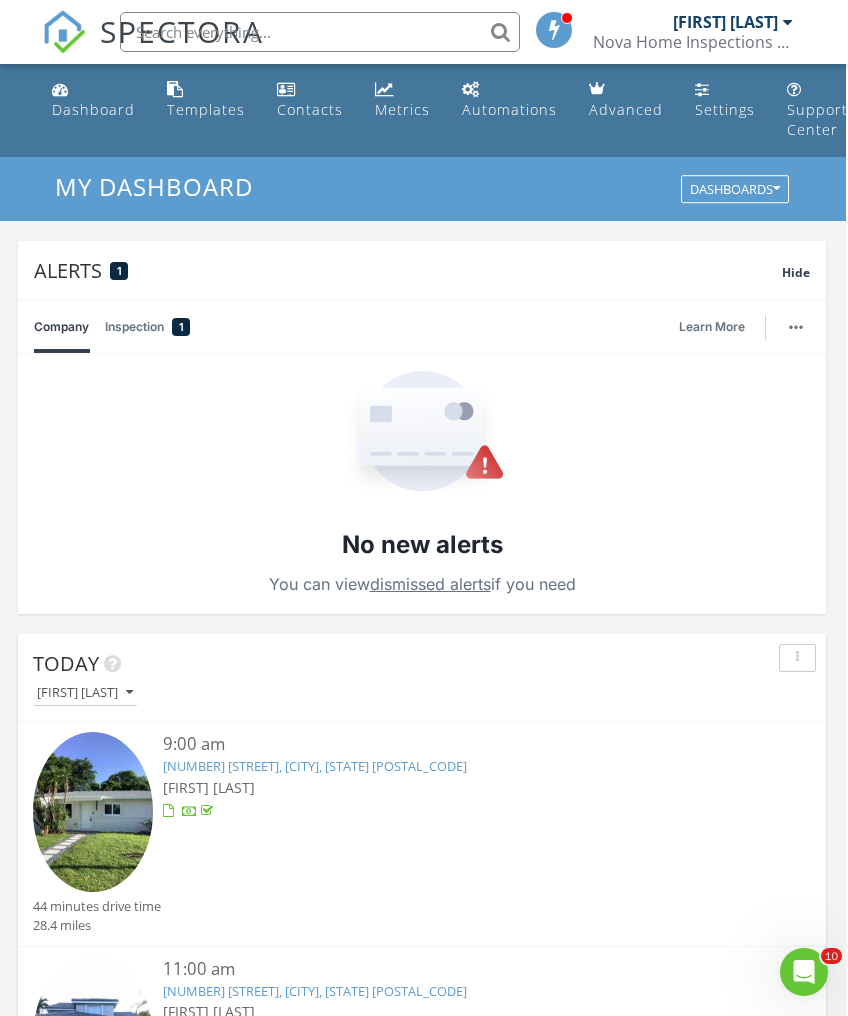 click on "Dashboard" at bounding box center (93, 109) 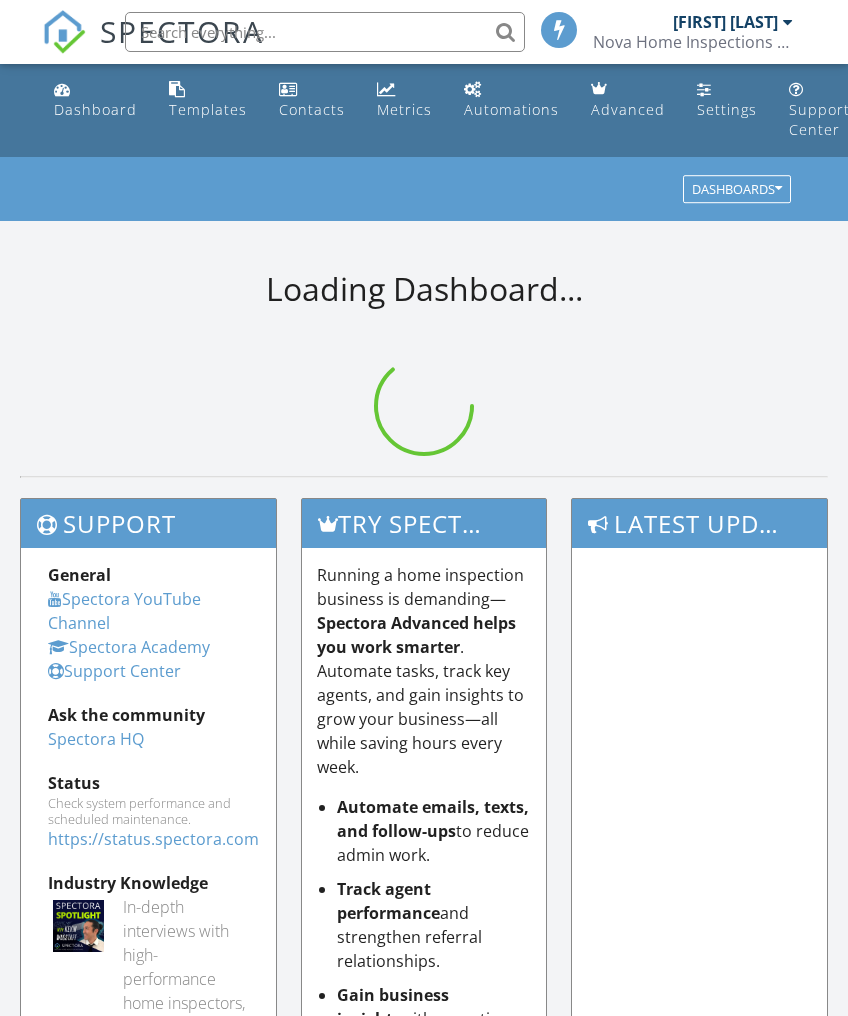 scroll, scrollTop: 0, scrollLeft: 0, axis: both 